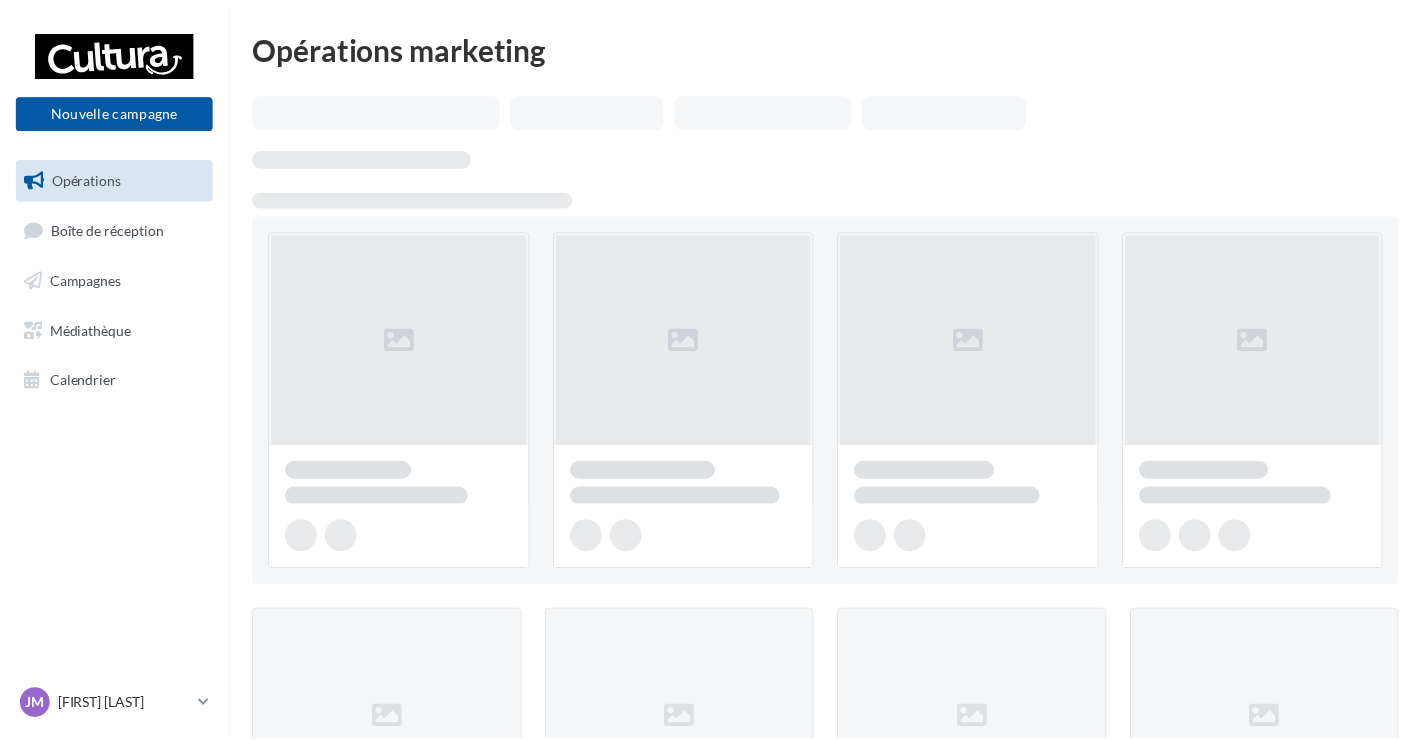 scroll, scrollTop: 0, scrollLeft: 0, axis: both 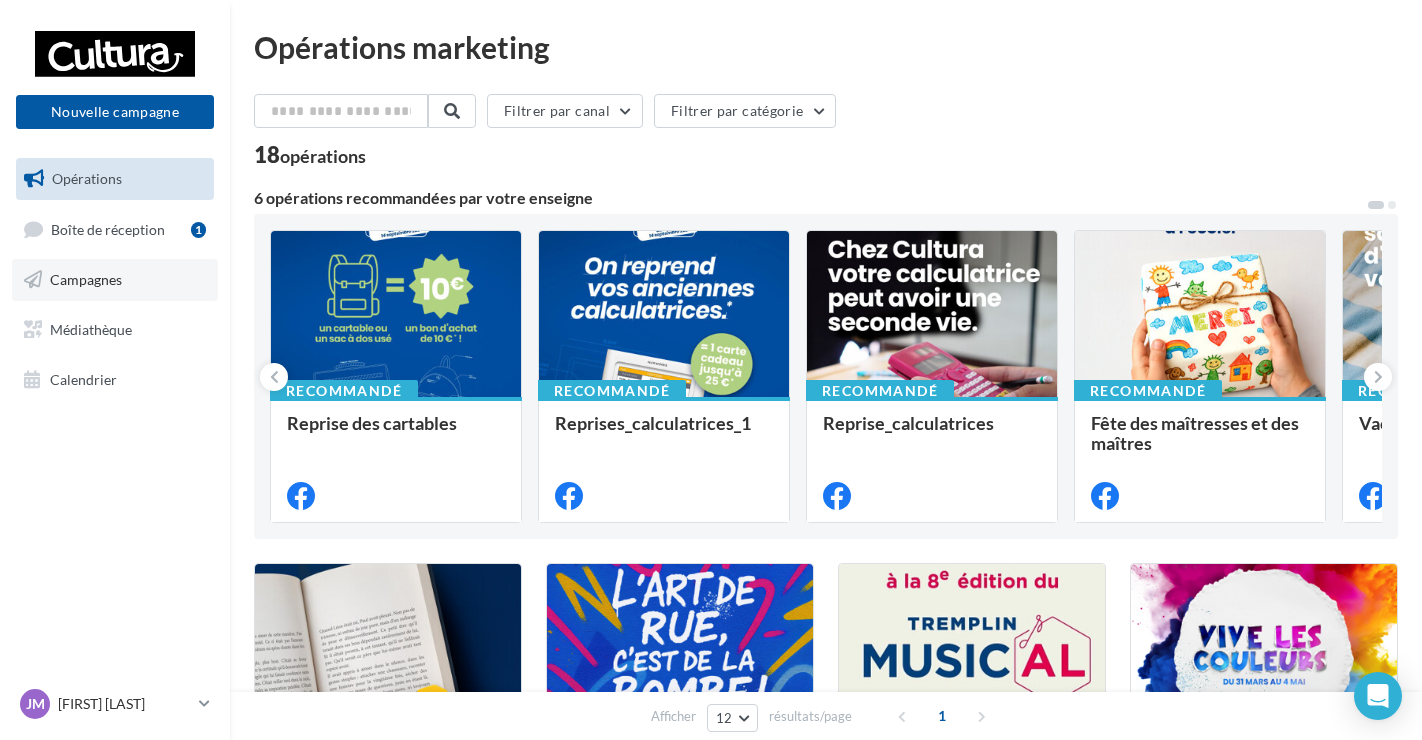 click on "Campagnes" at bounding box center (115, 280) 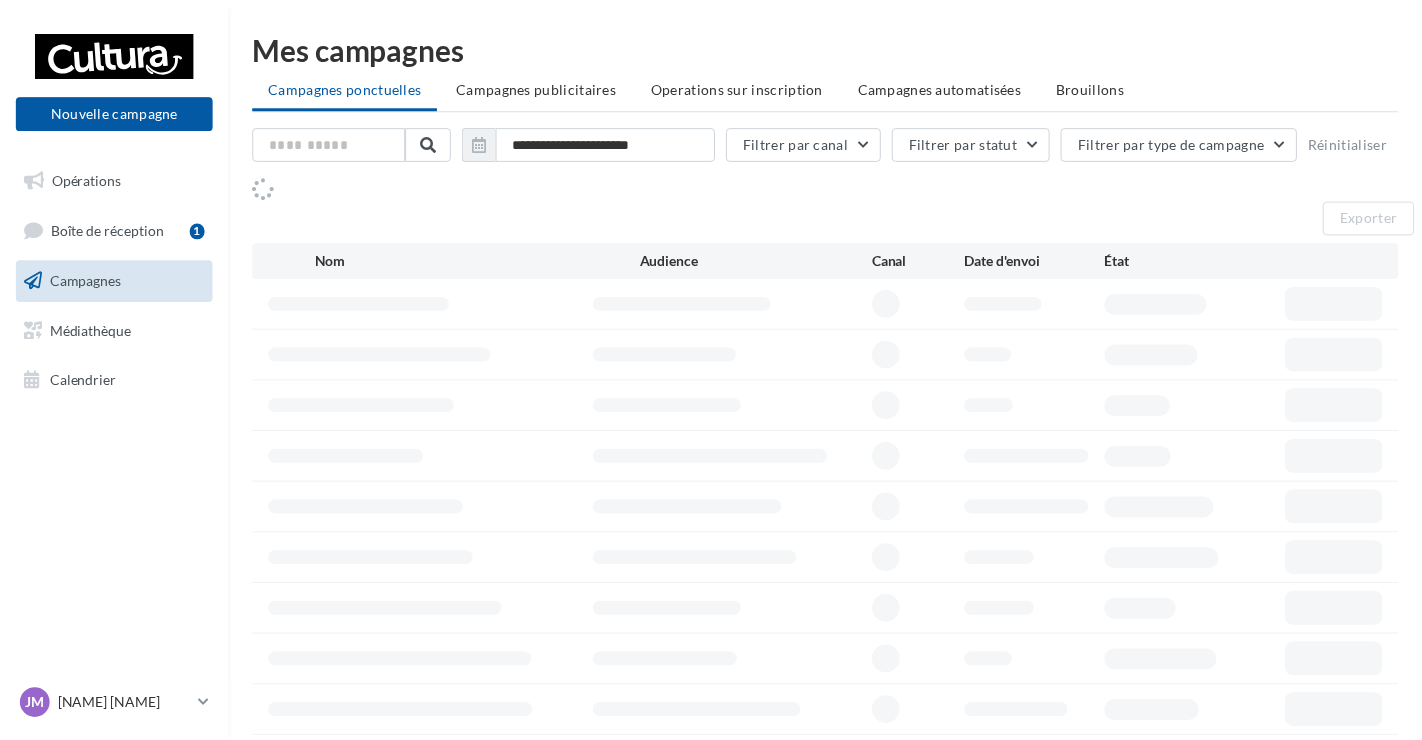 scroll, scrollTop: 0, scrollLeft: 0, axis: both 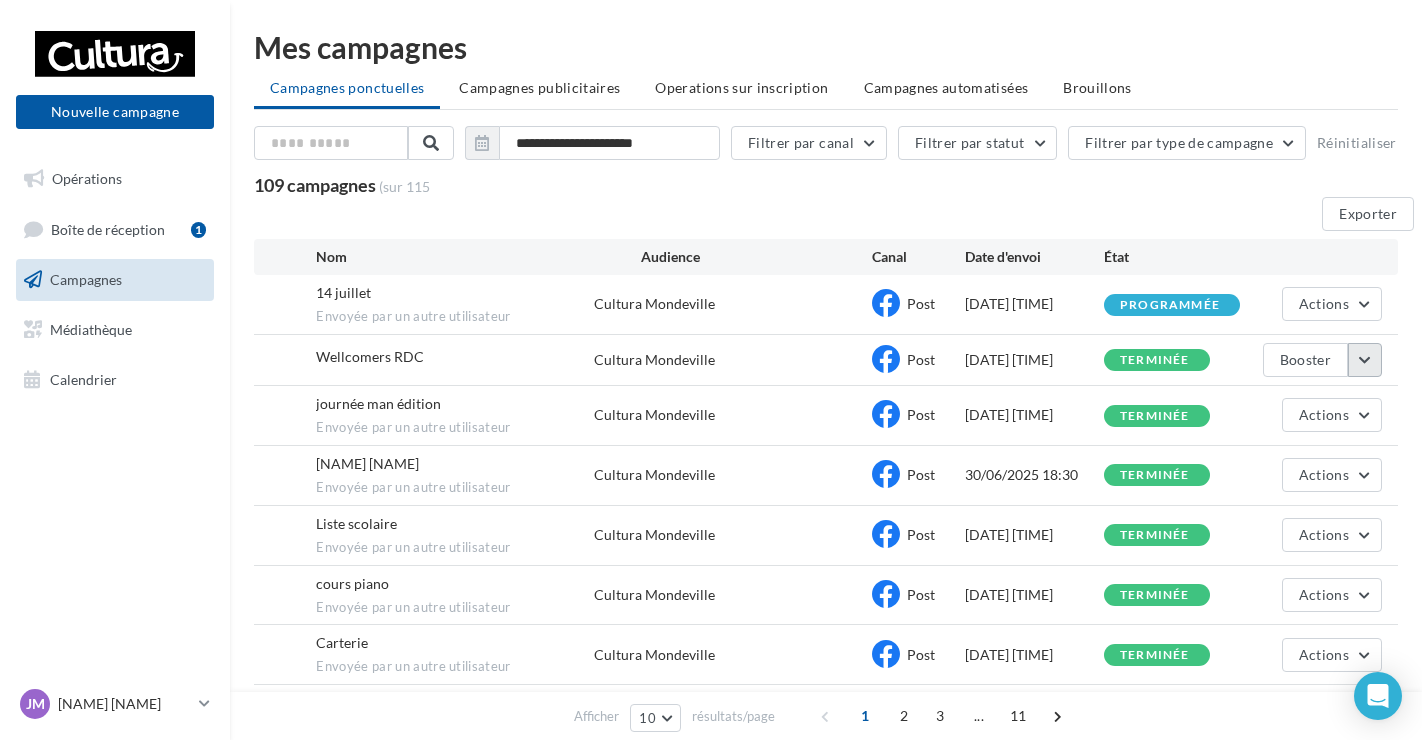 click at bounding box center (1365, 360) 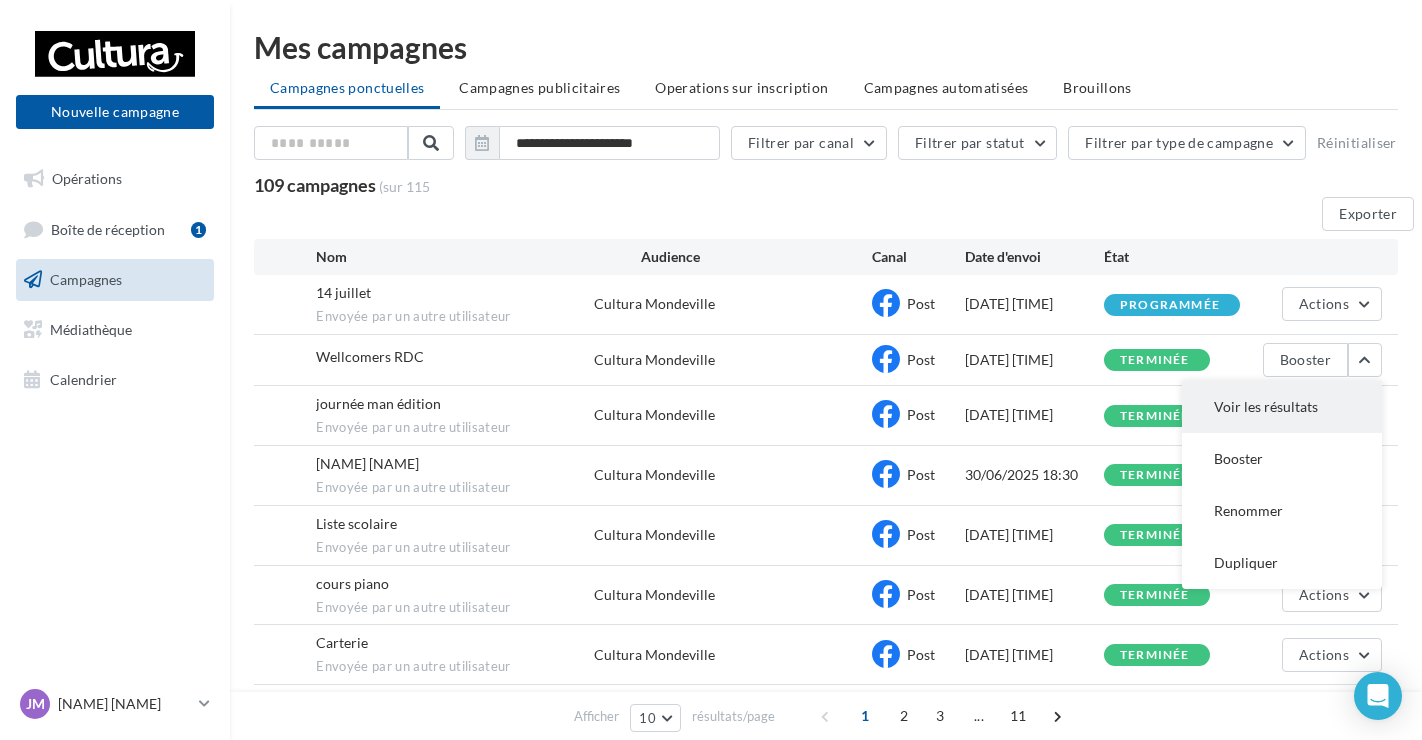 click on "Voir les résultats" at bounding box center [1282, 407] 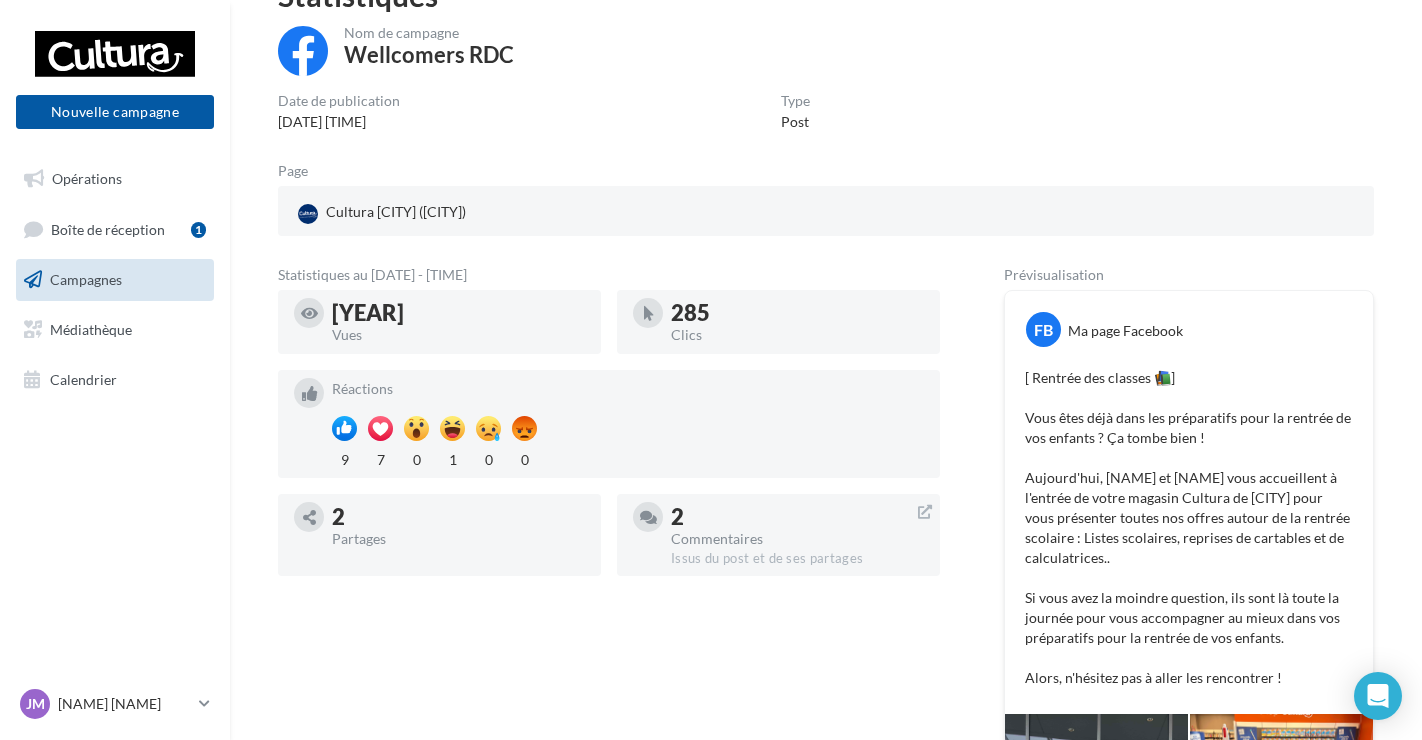 scroll, scrollTop: 100, scrollLeft: 0, axis: vertical 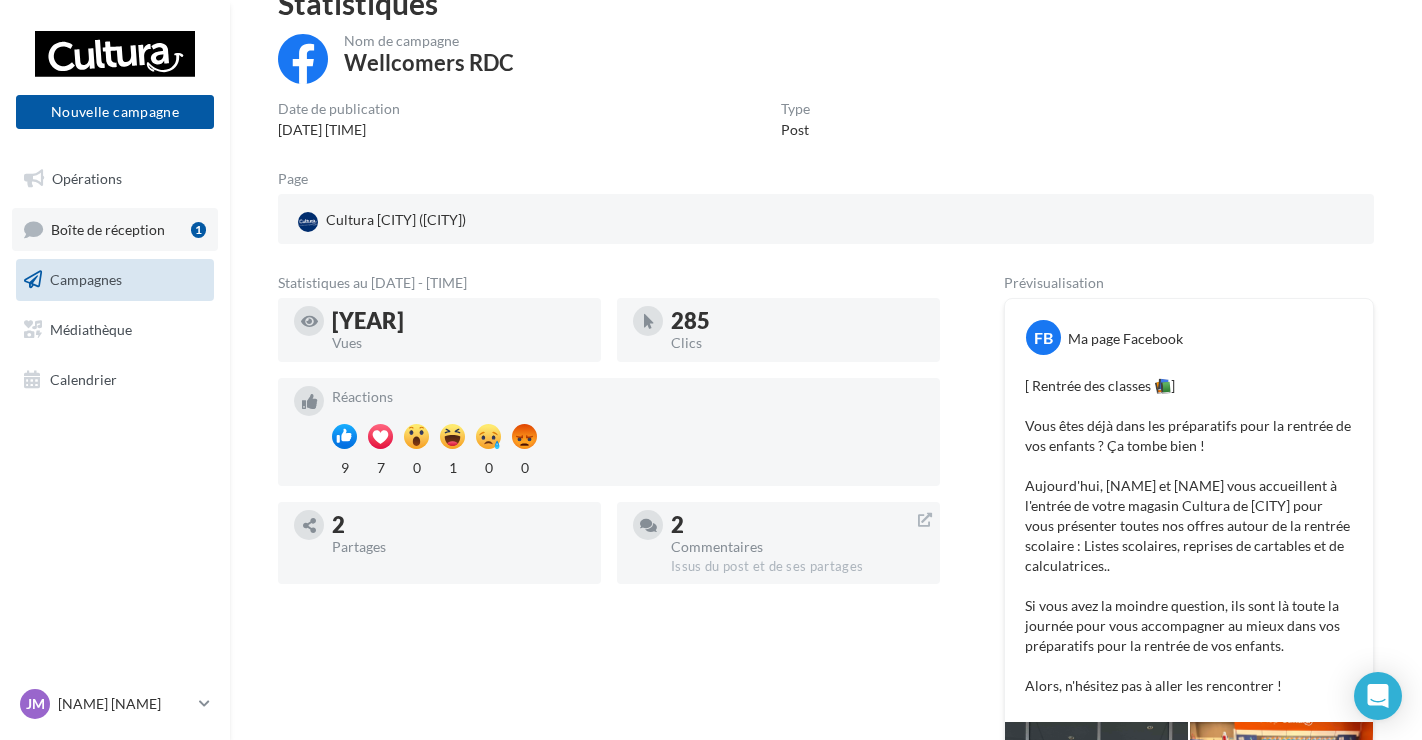 click on "Boîte de réception
1" at bounding box center (115, 229) 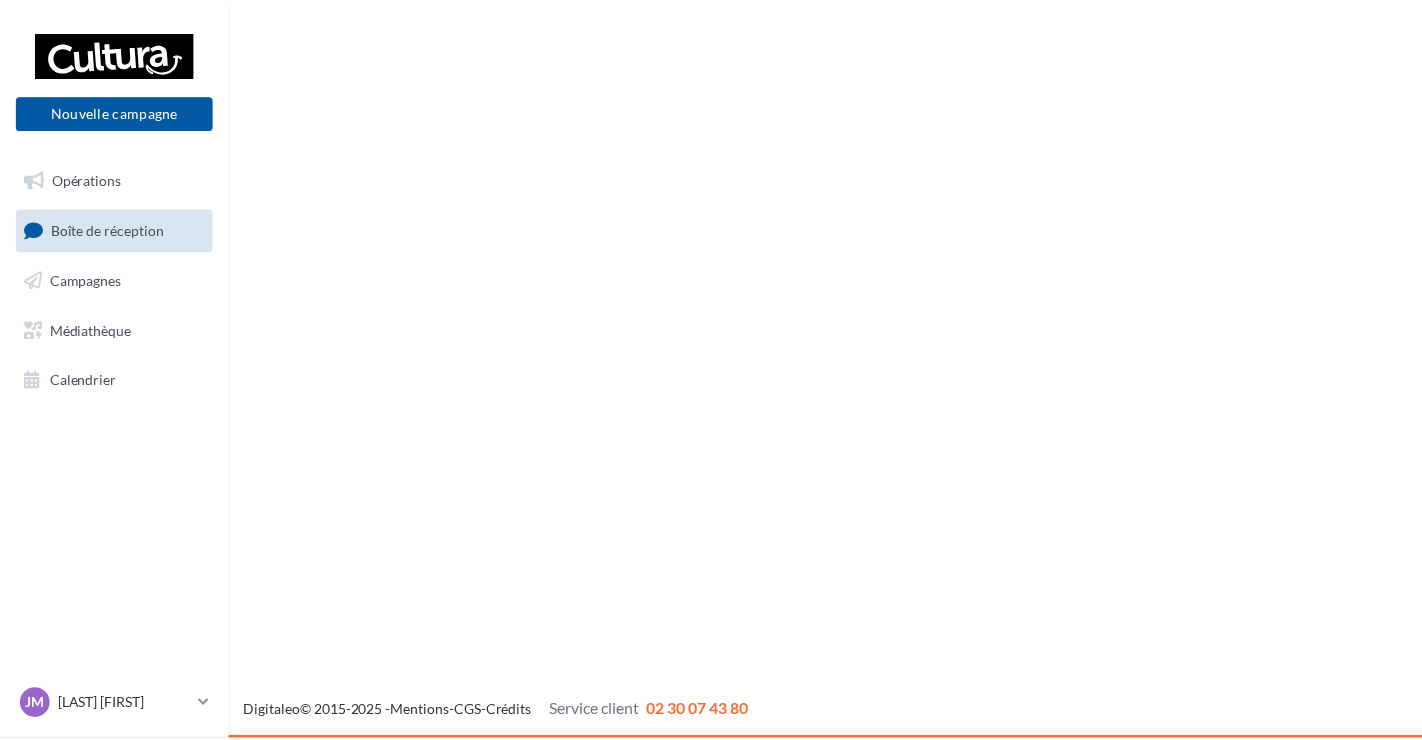 scroll, scrollTop: 0, scrollLeft: 0, axis: both 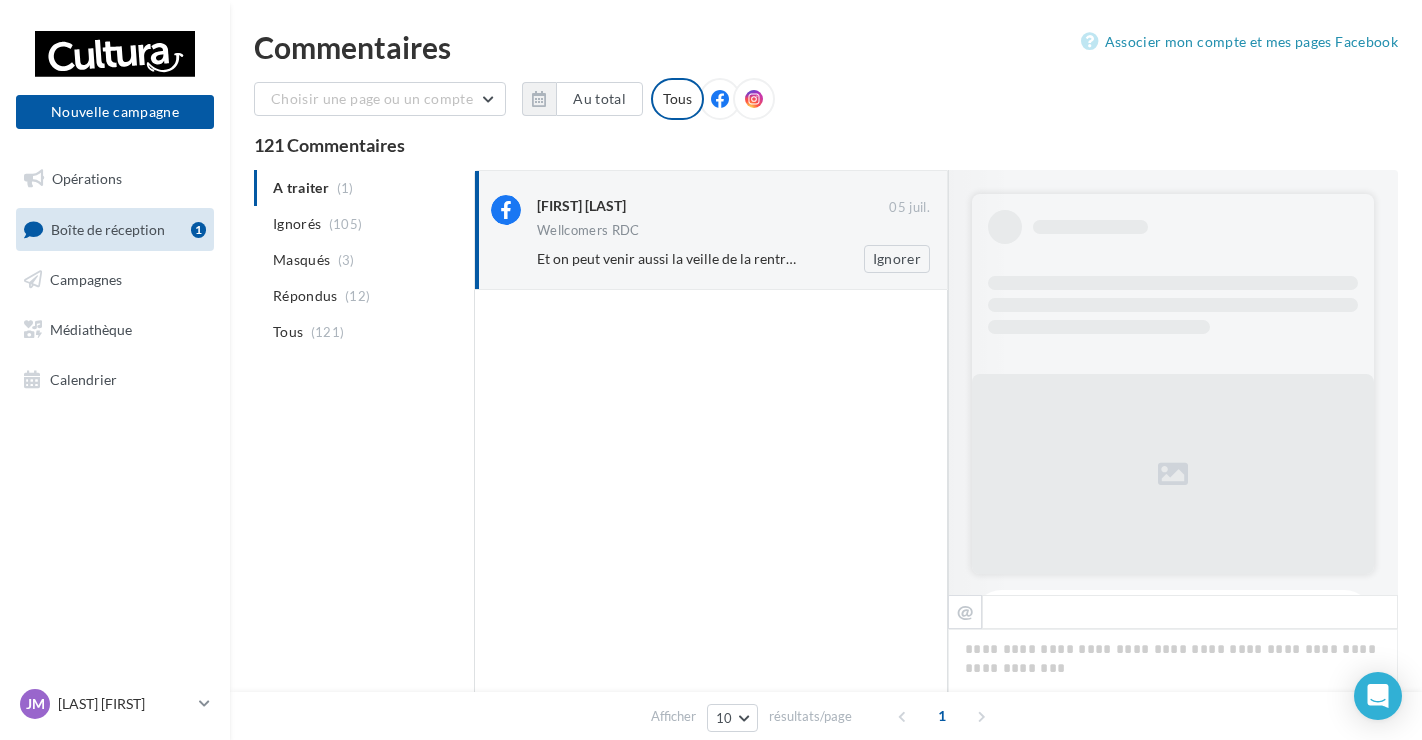 click on "Et on peut venir aussi la veille de la rentrée ? 😉" at bounding box center (668, 259) 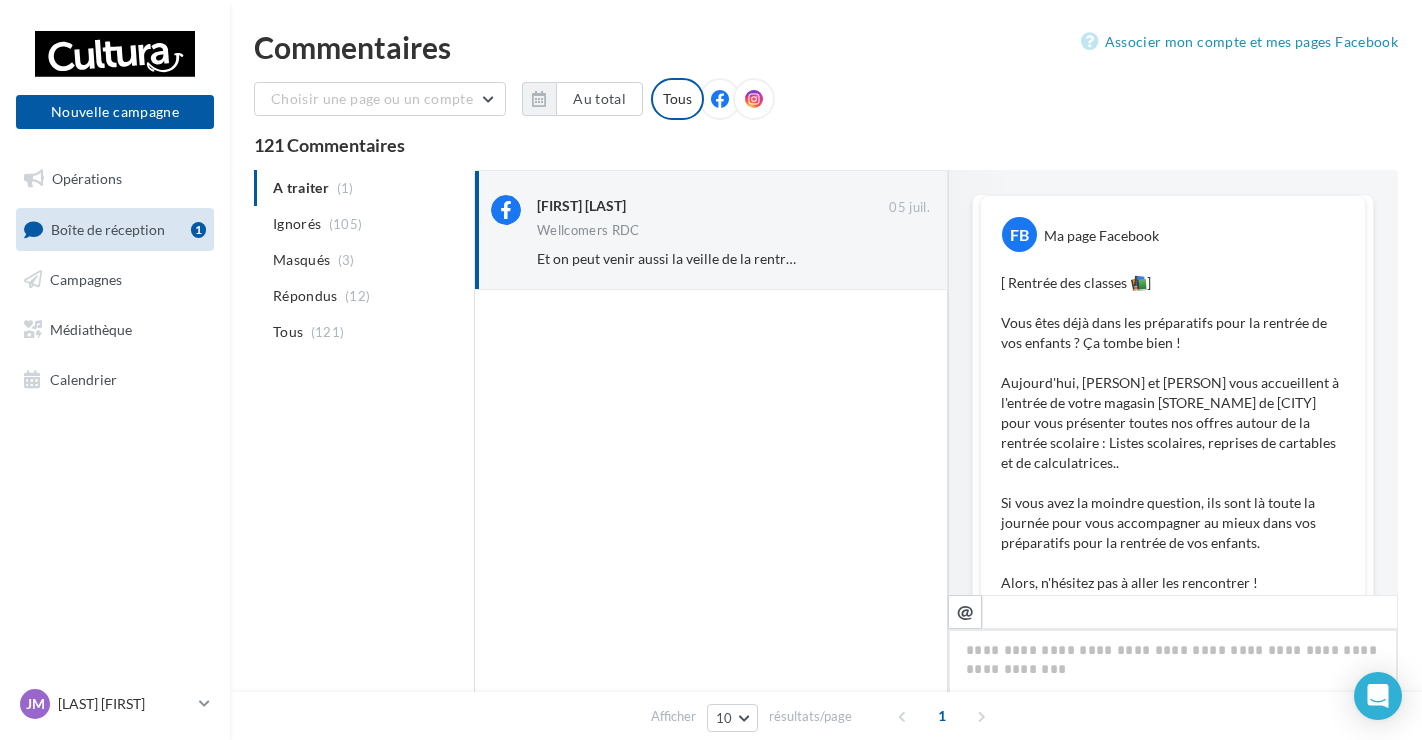 scroll, scrollTop: 588, scrollLeft: 0, axis: vertical 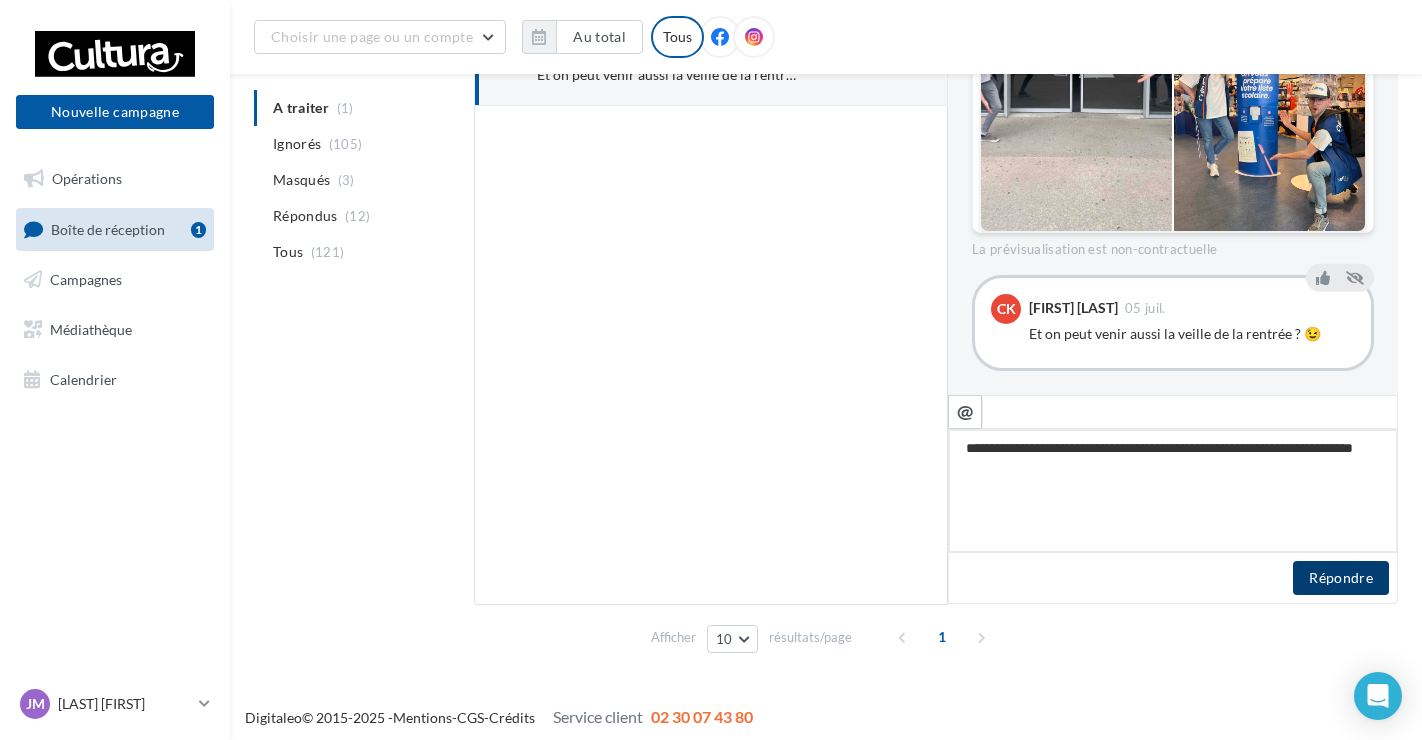 type on "**********" 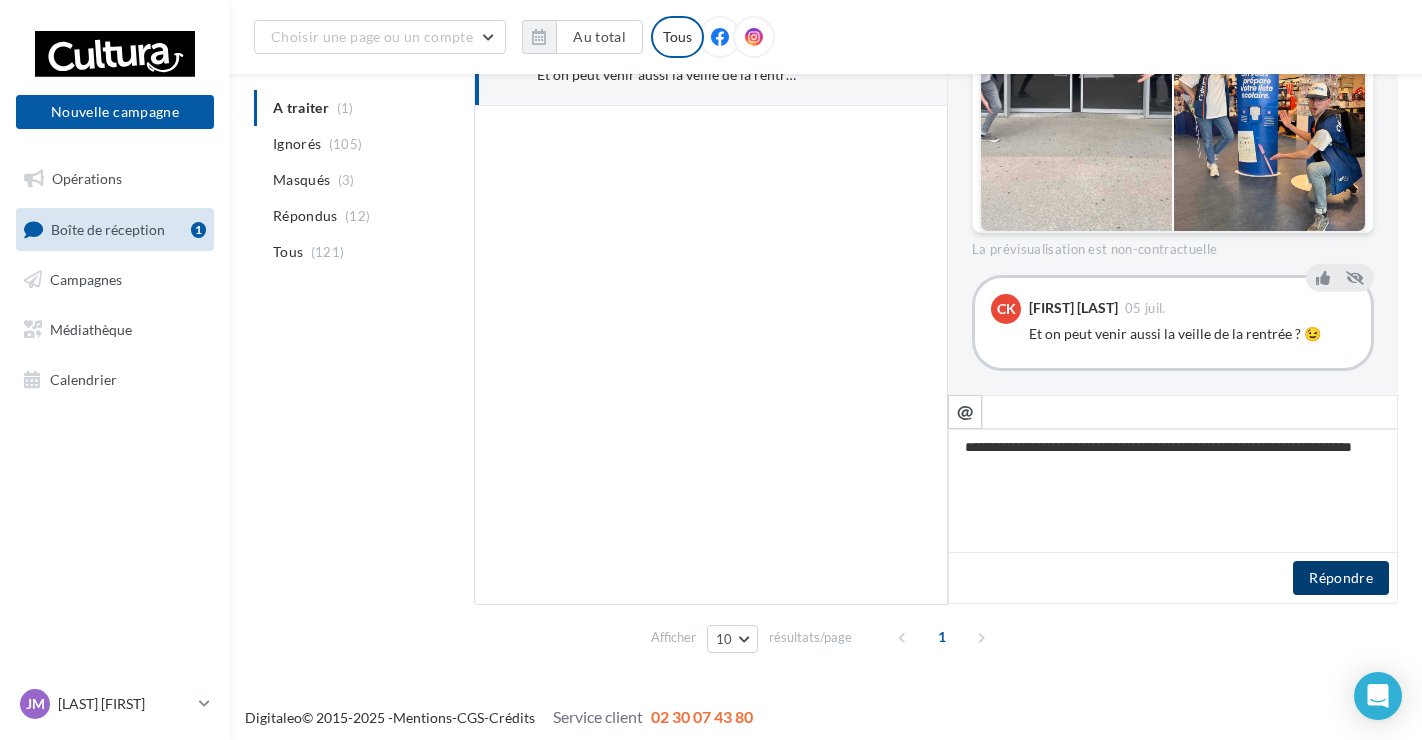 click on "Répondre" at bounding box center [1341, 578] 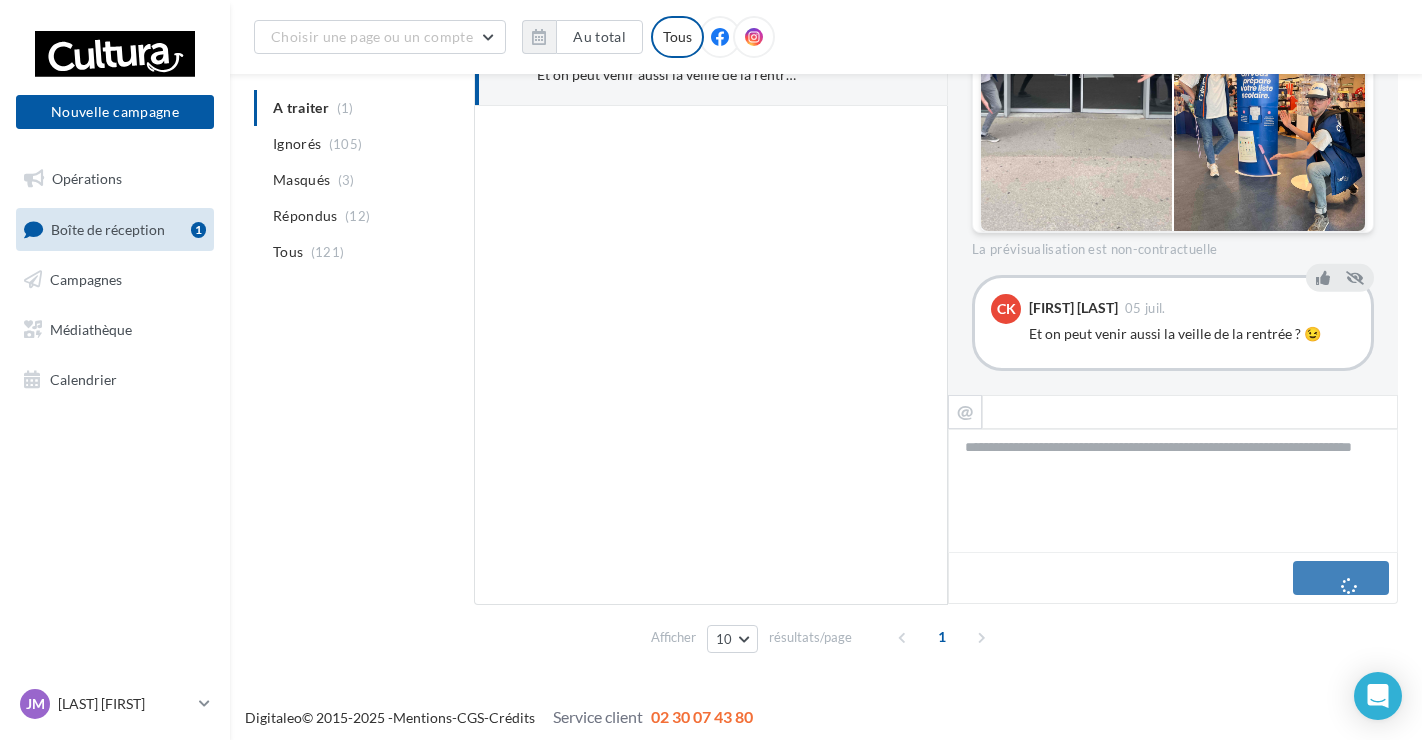 scroll, scrollTop: 507, scrollLeft: 0, axis: vertical 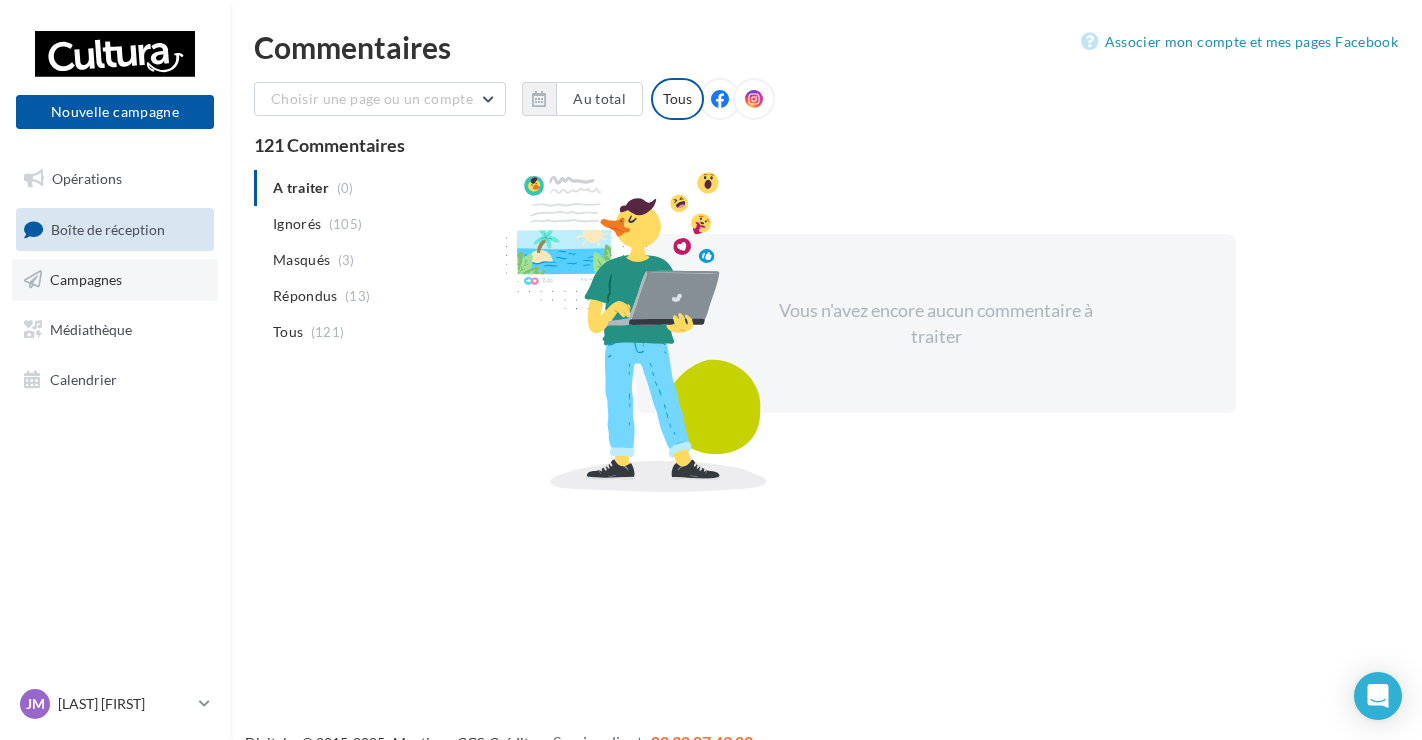 click on "Campagnes" at bounding box center [86, 279] 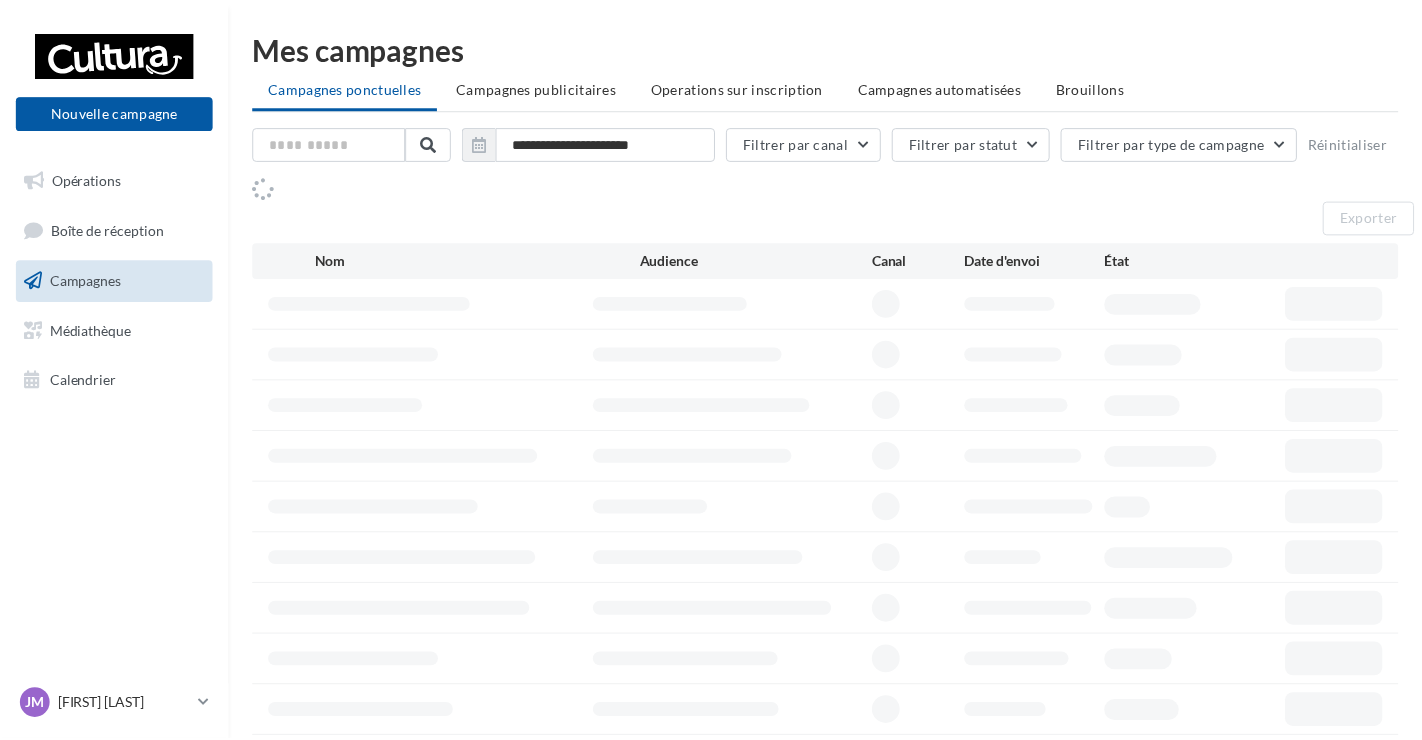scroll, scrollTop: 0, scrollLeft: 0, axis: both 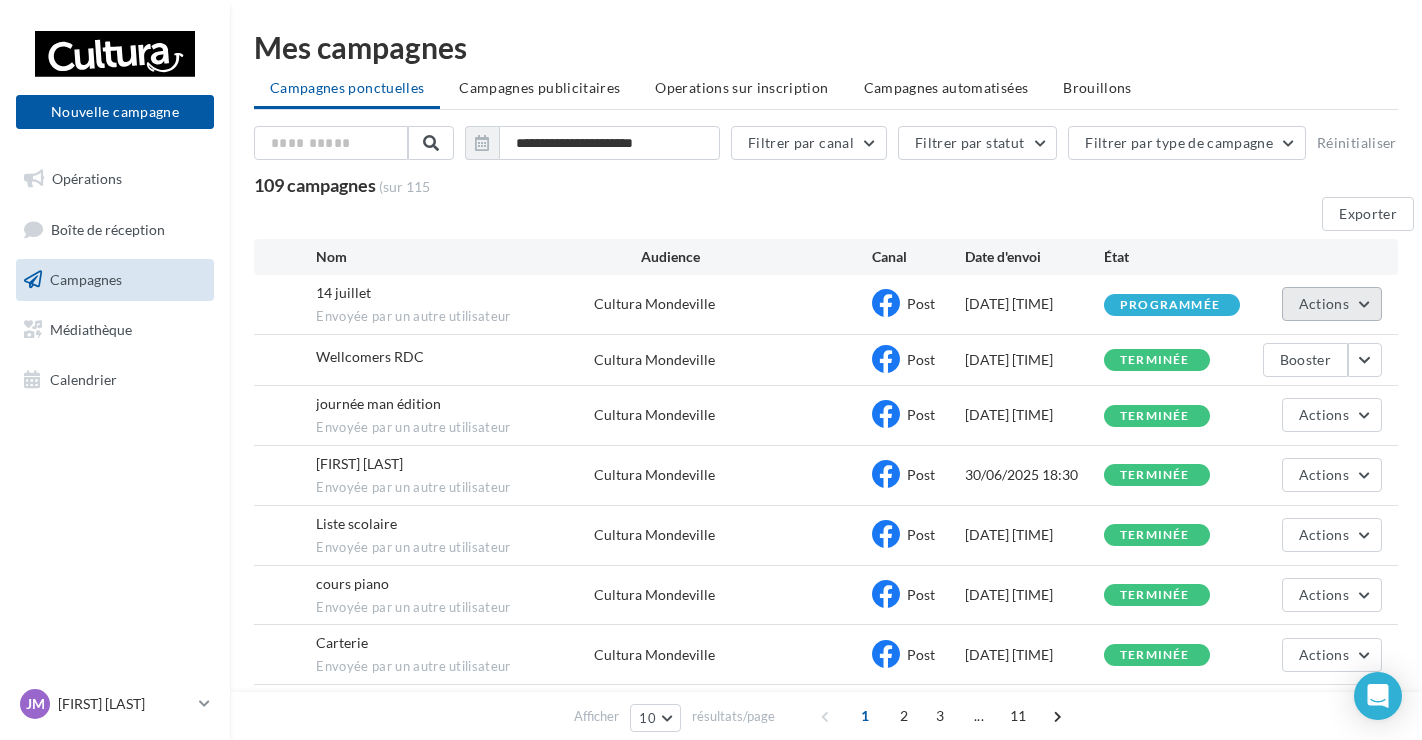 click on "Actions" at bounding box center (1324, 303) 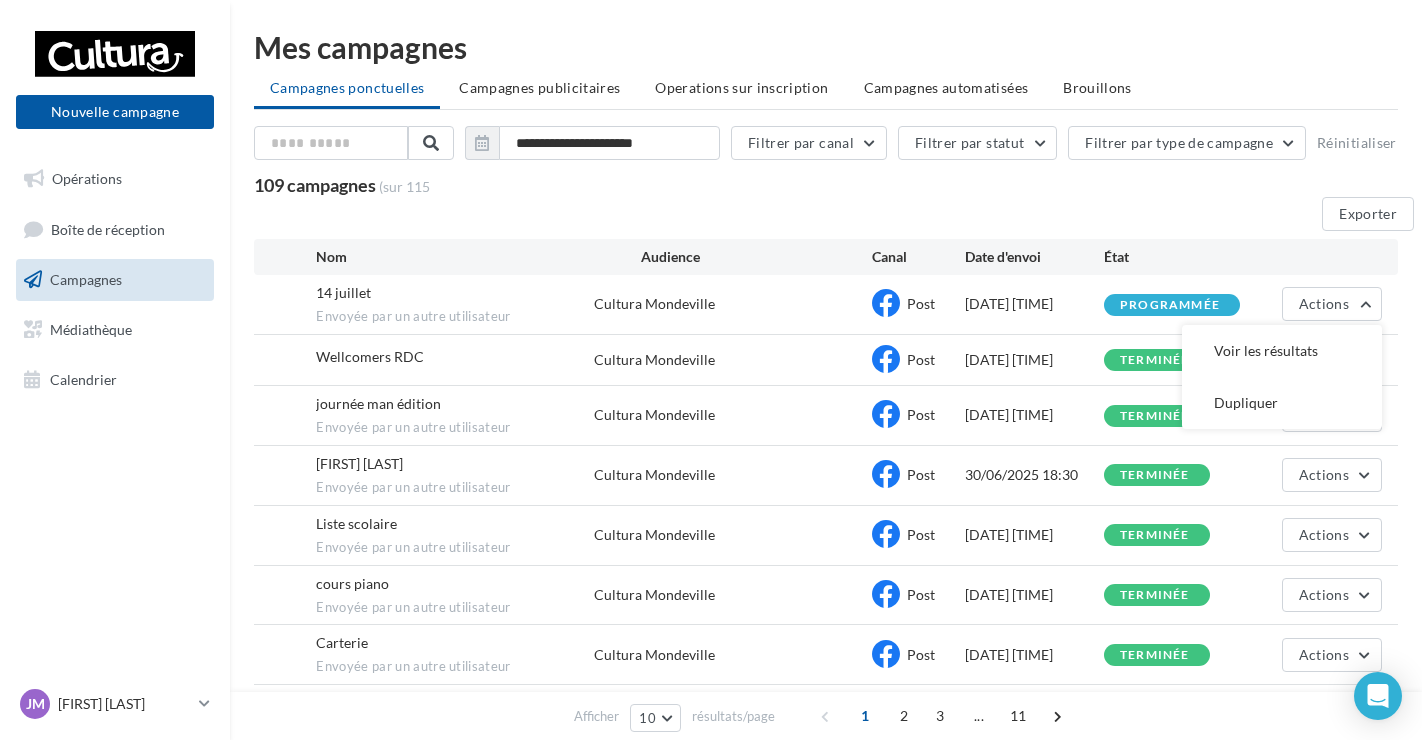click on "11/07/2025 17:00" at bounding box center [1034, 304] 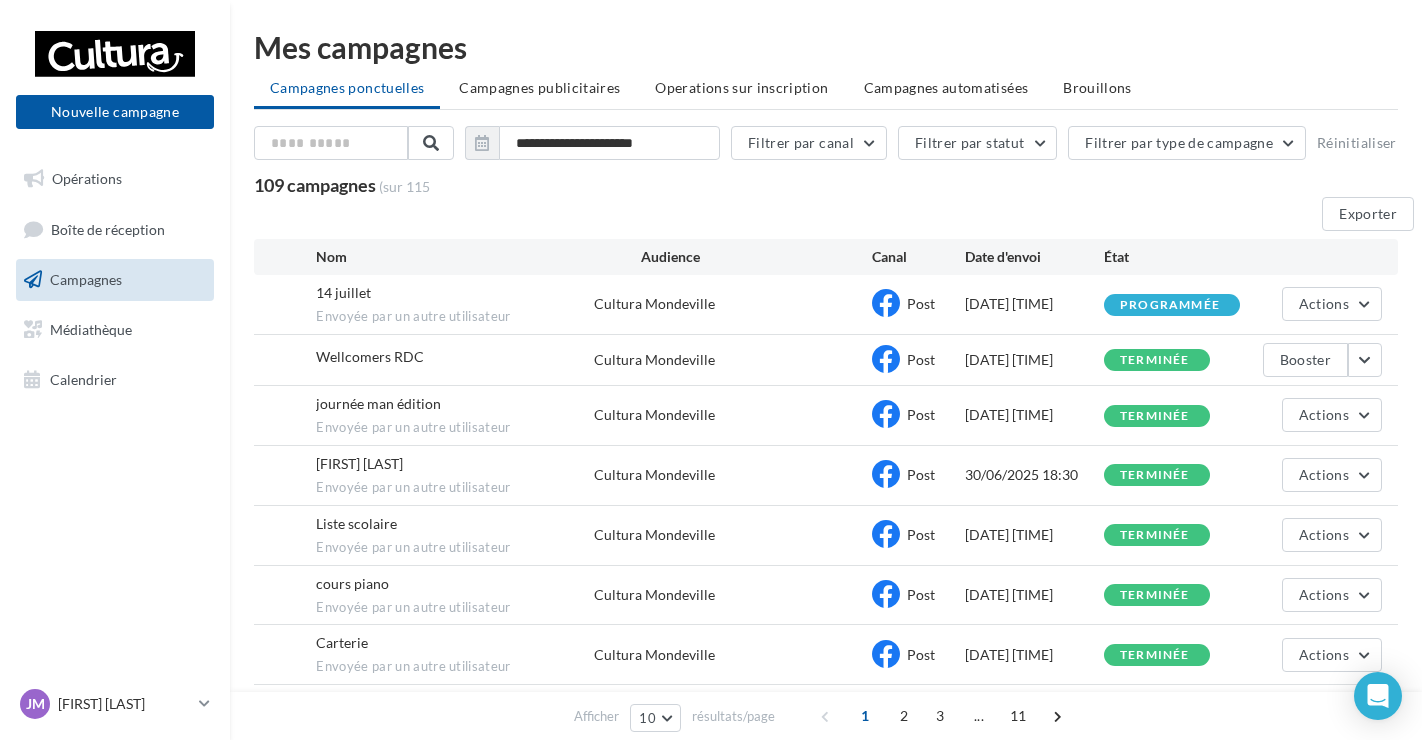 click on "14 juillet" at bounding box center [343, 293] 